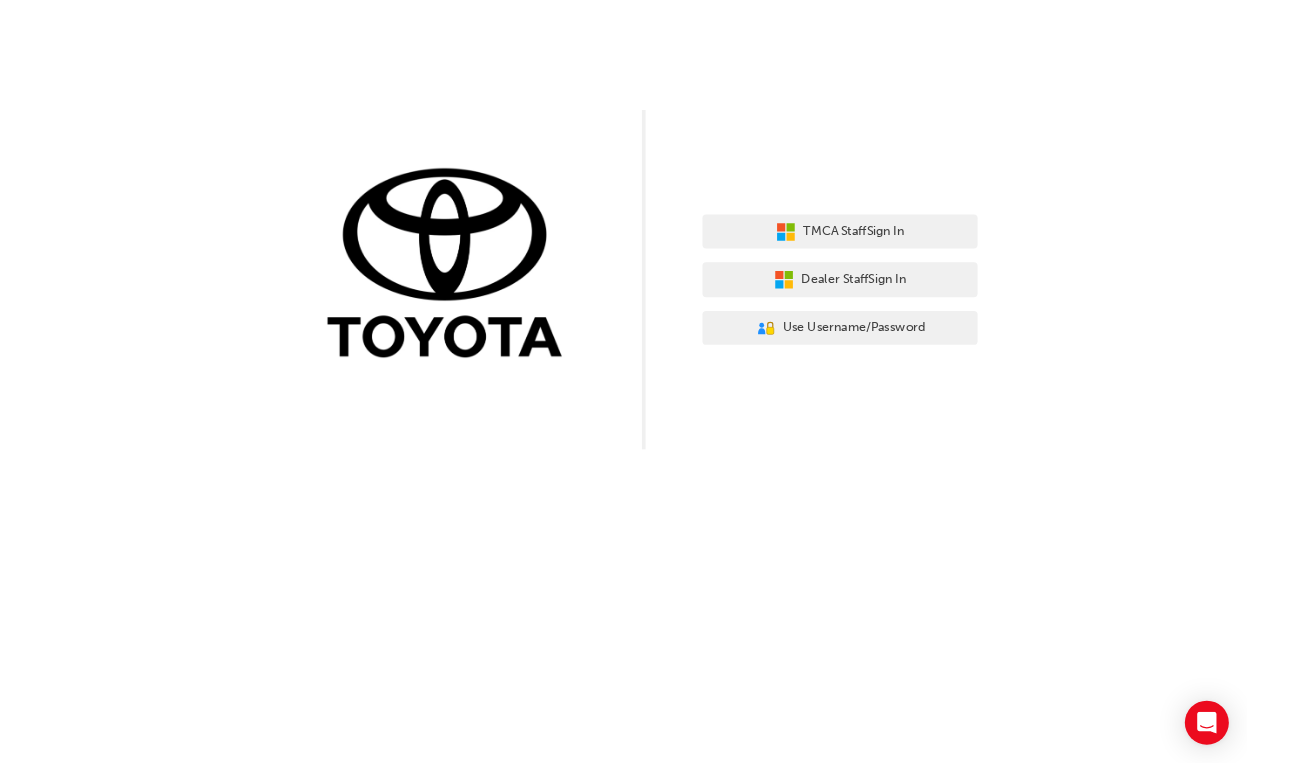 scroll, scrollTop: 0, scrollLeft: 0, axis: both 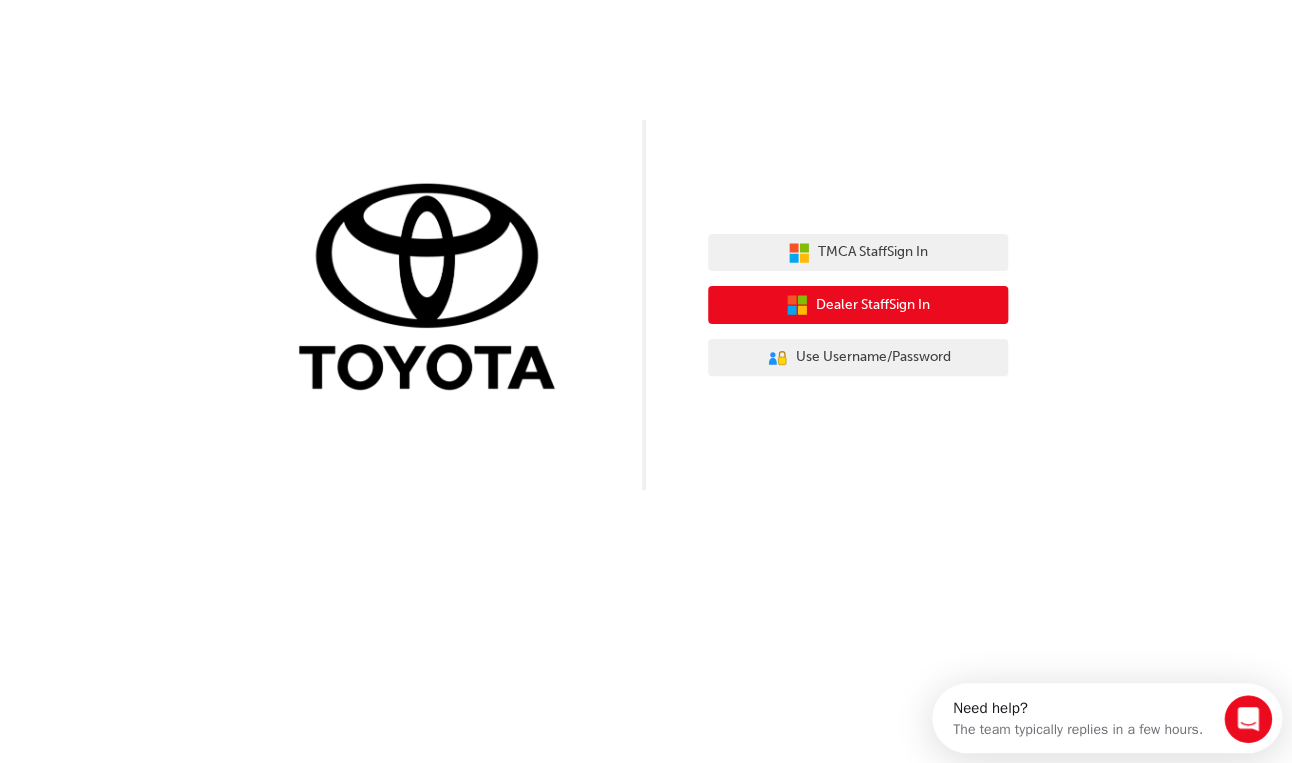 click on "Dealer Staff  Sign In" at bounding box center (858, 305) 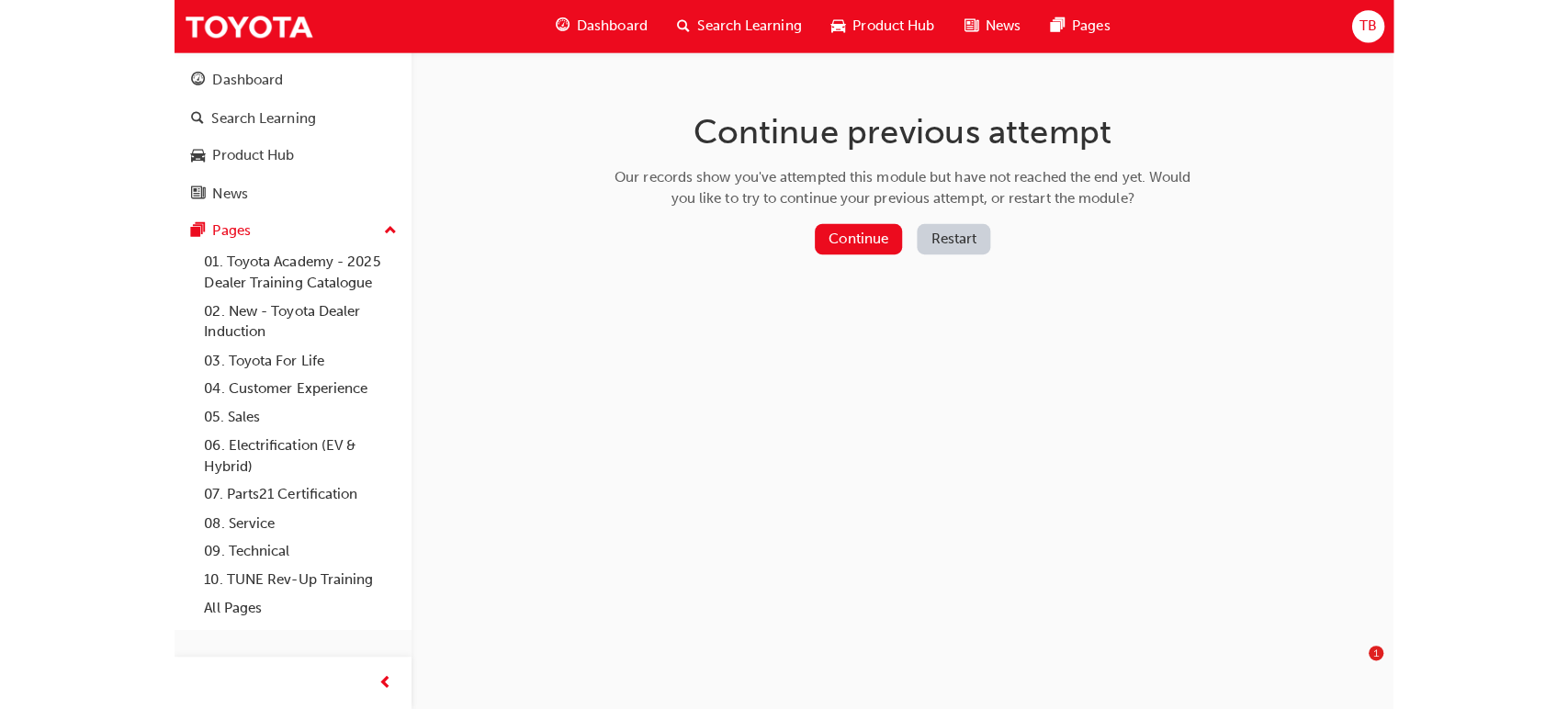scroll, scrollTop: 0, scrollLeft: 0, axis: both 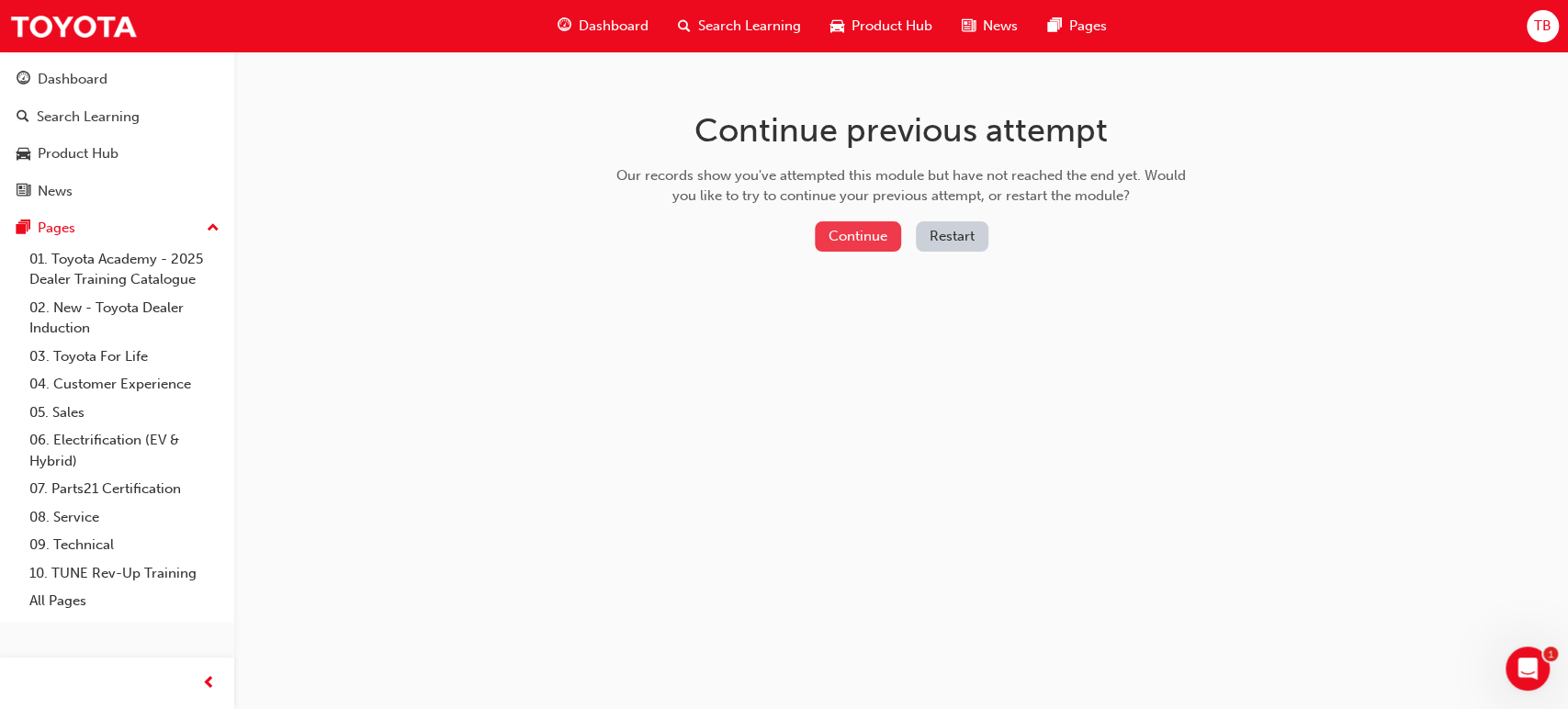 click on "Continue" at bounding box center [858, 236] 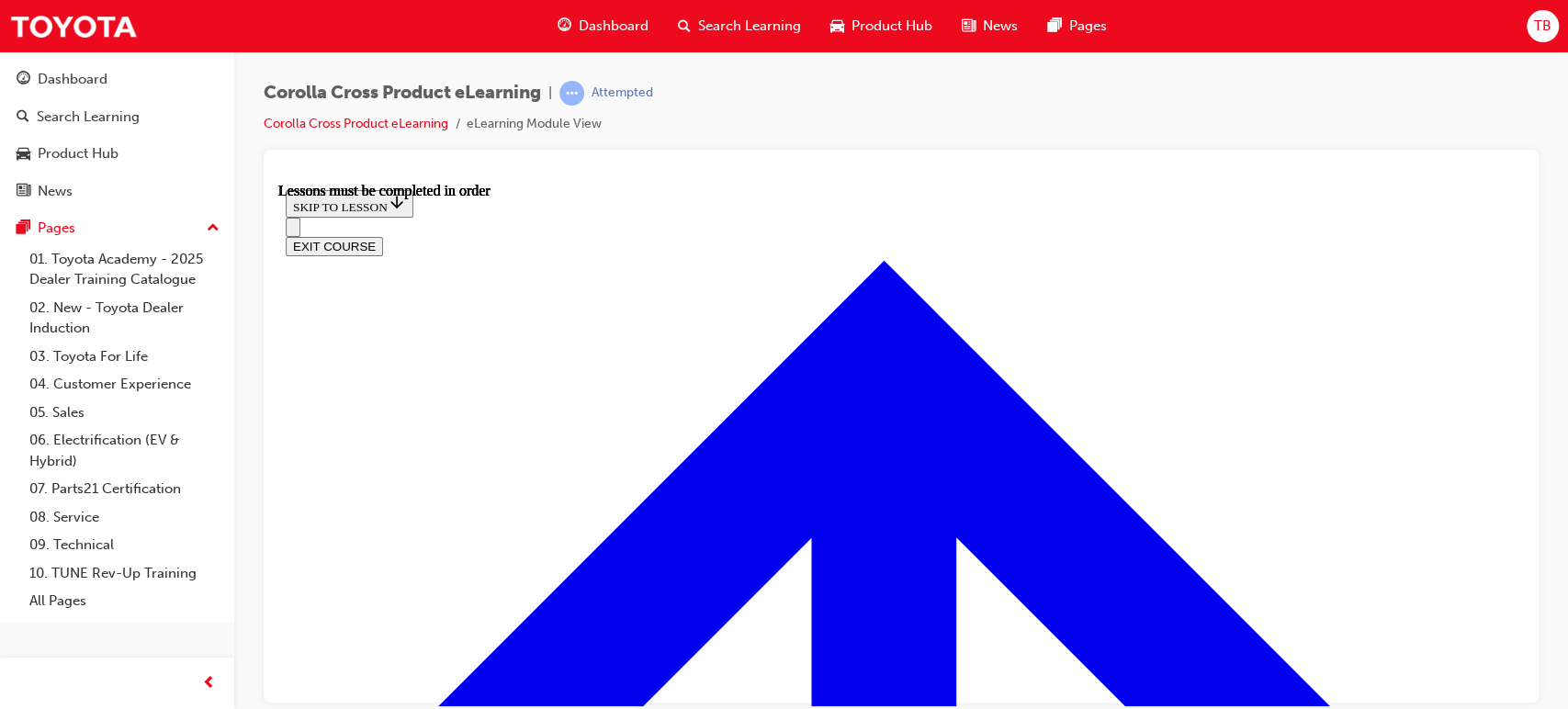 scroll, scrollTop: 0, scrollLeft: 0, axis: both 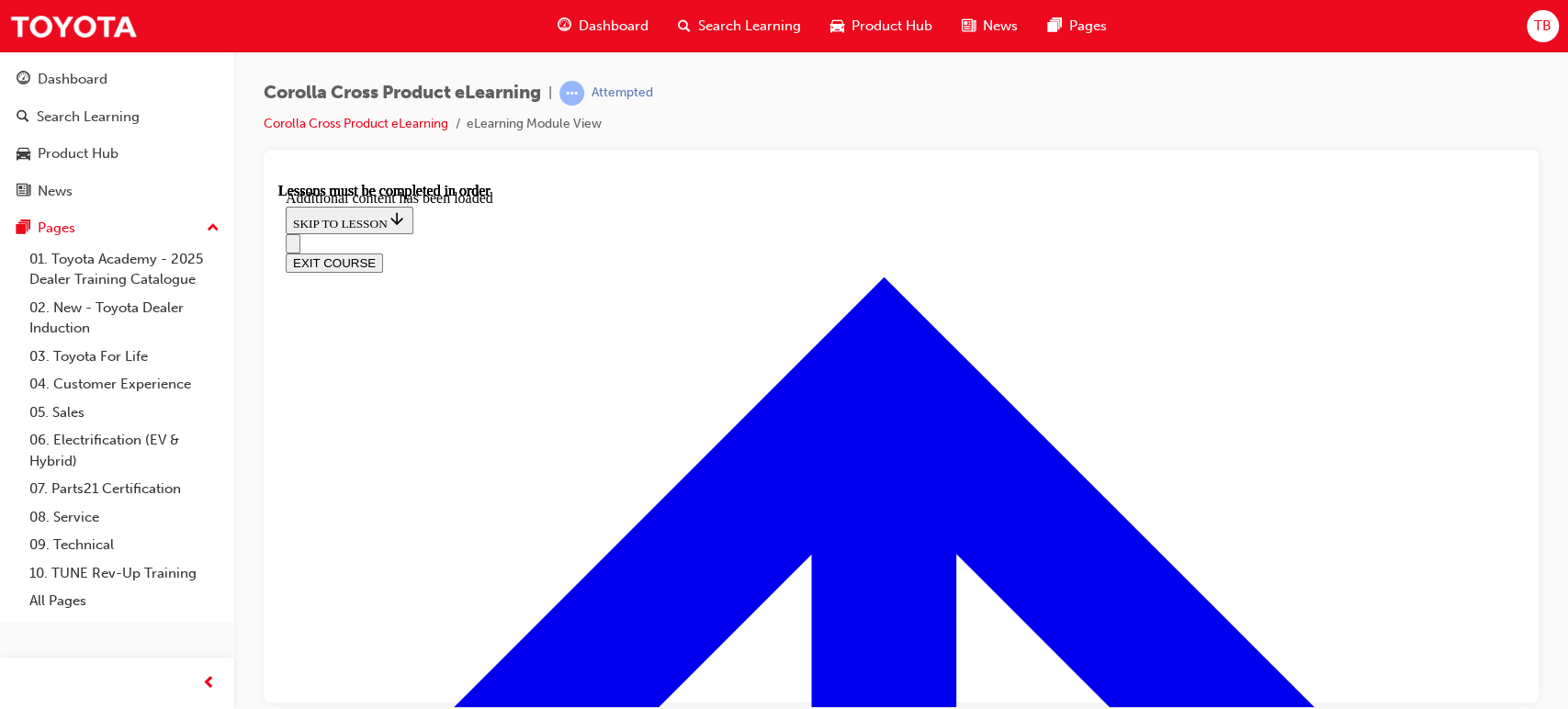 click on "False" at bounding box center (901, 7635) 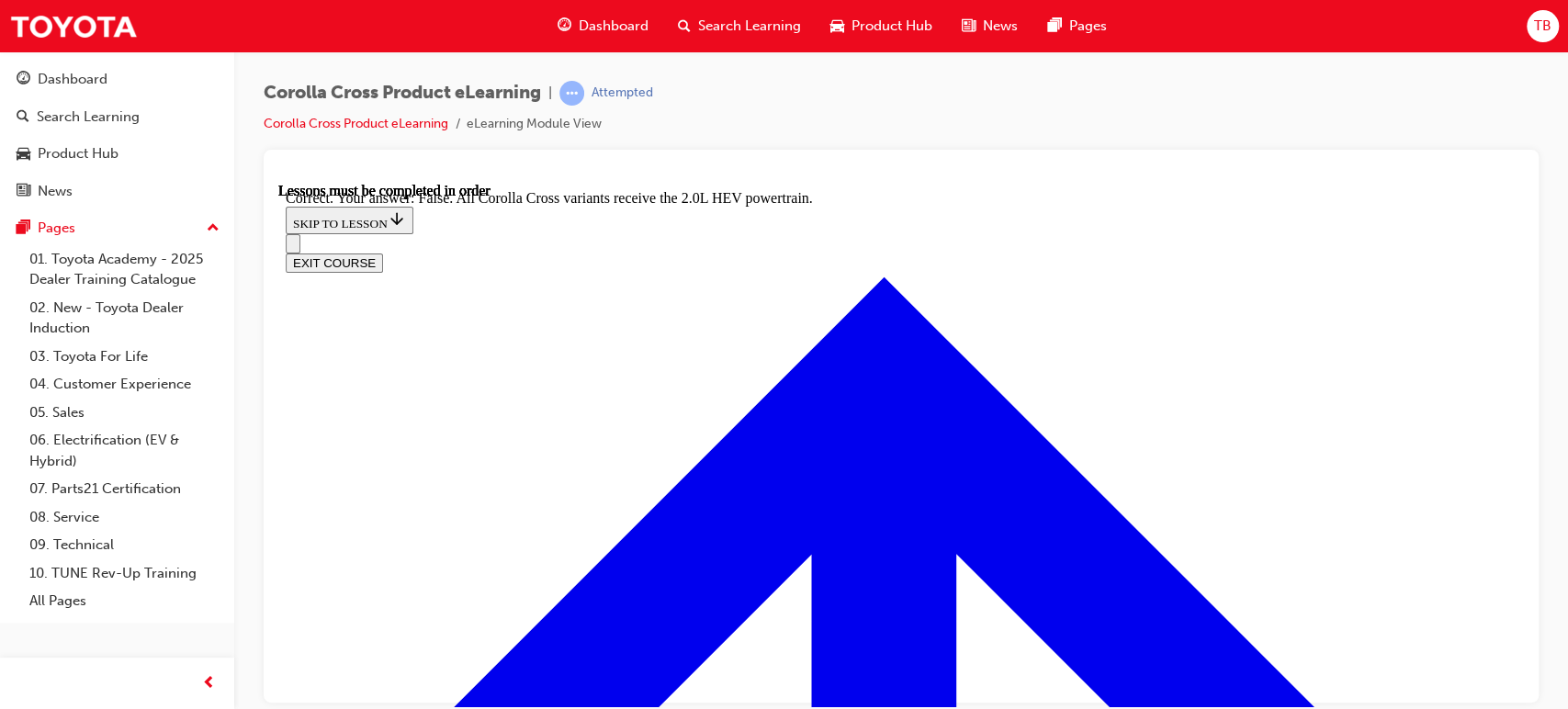 scroll, scrollTop: 2702, scrollLeft: 0, axis: vertical 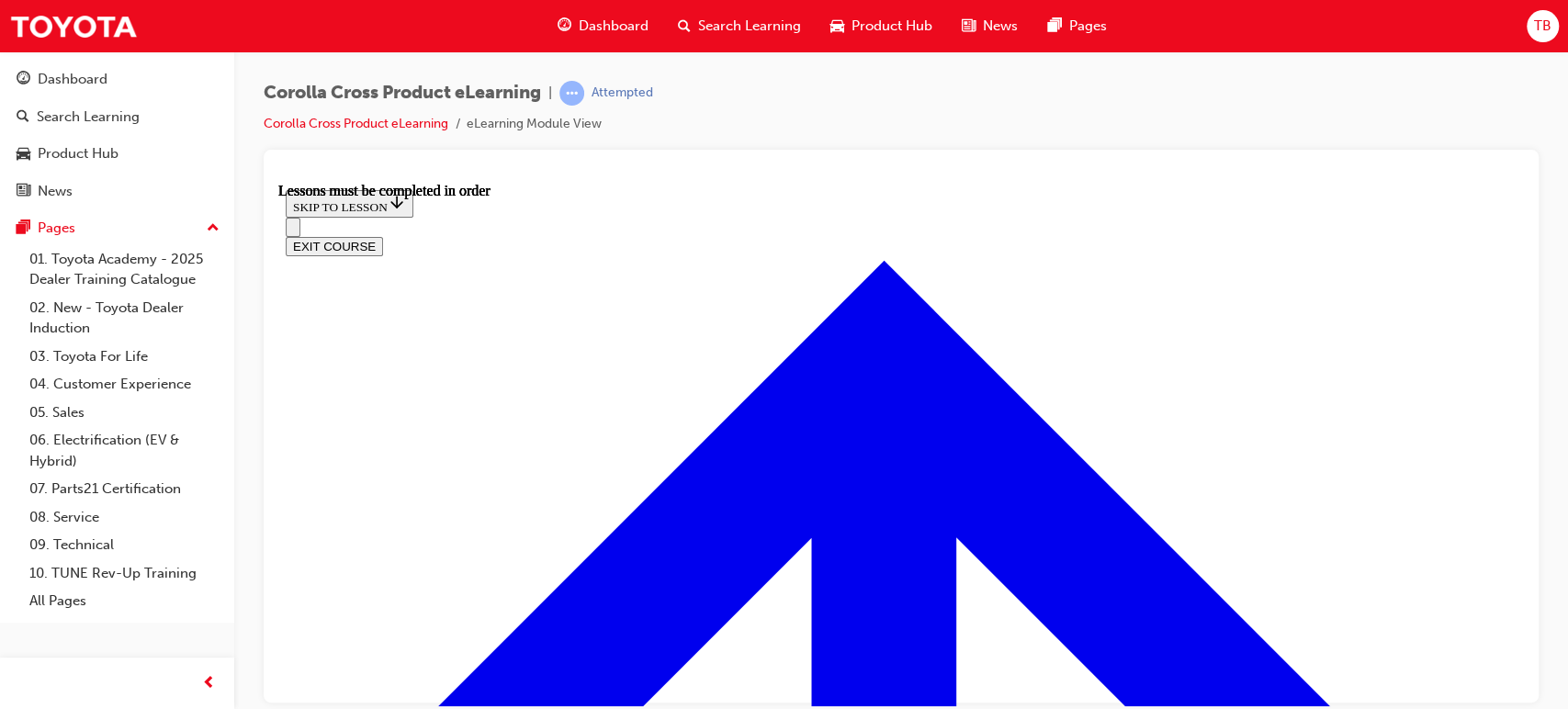 click at bounding box center [367, 4376] 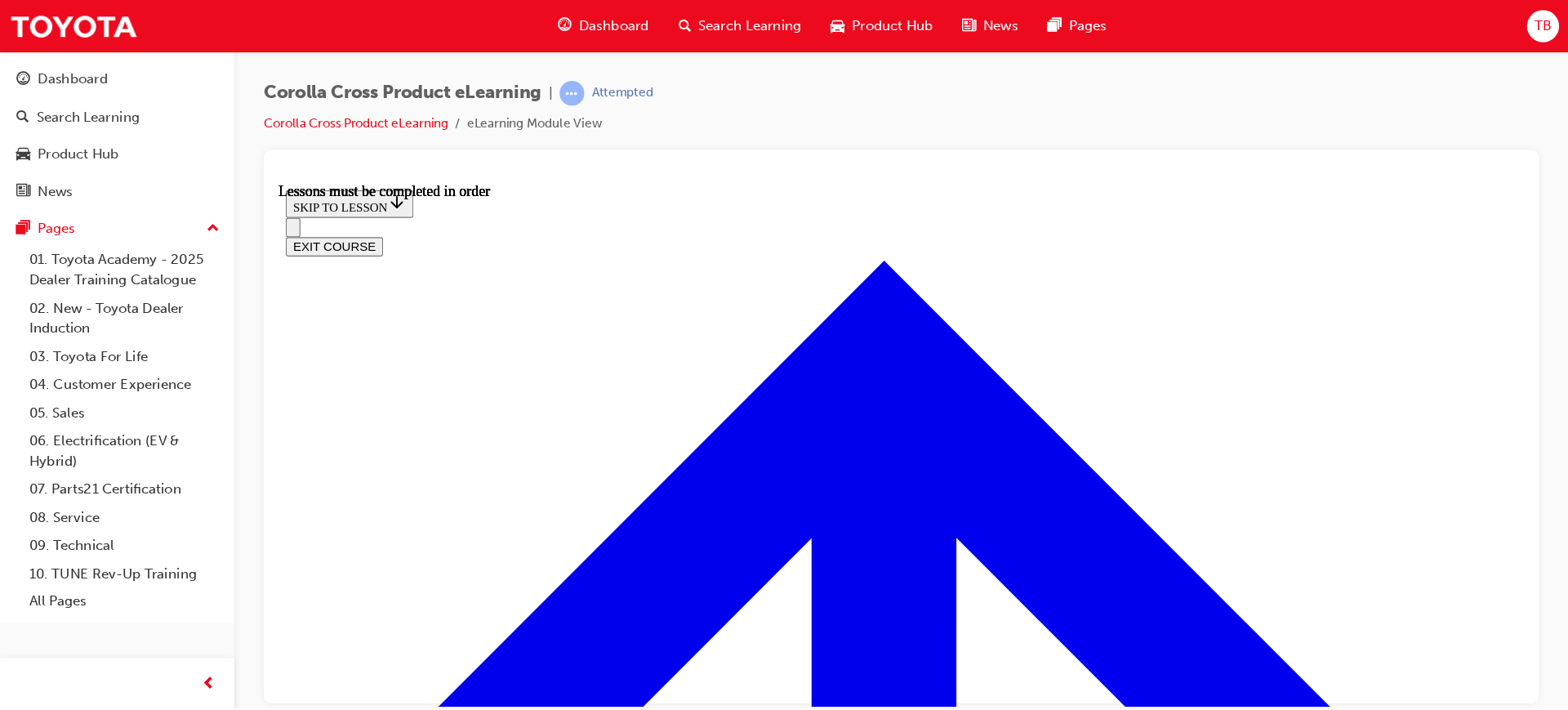 scroll, scrollTop: 1335, scrollLeft: 0, axis: vertical 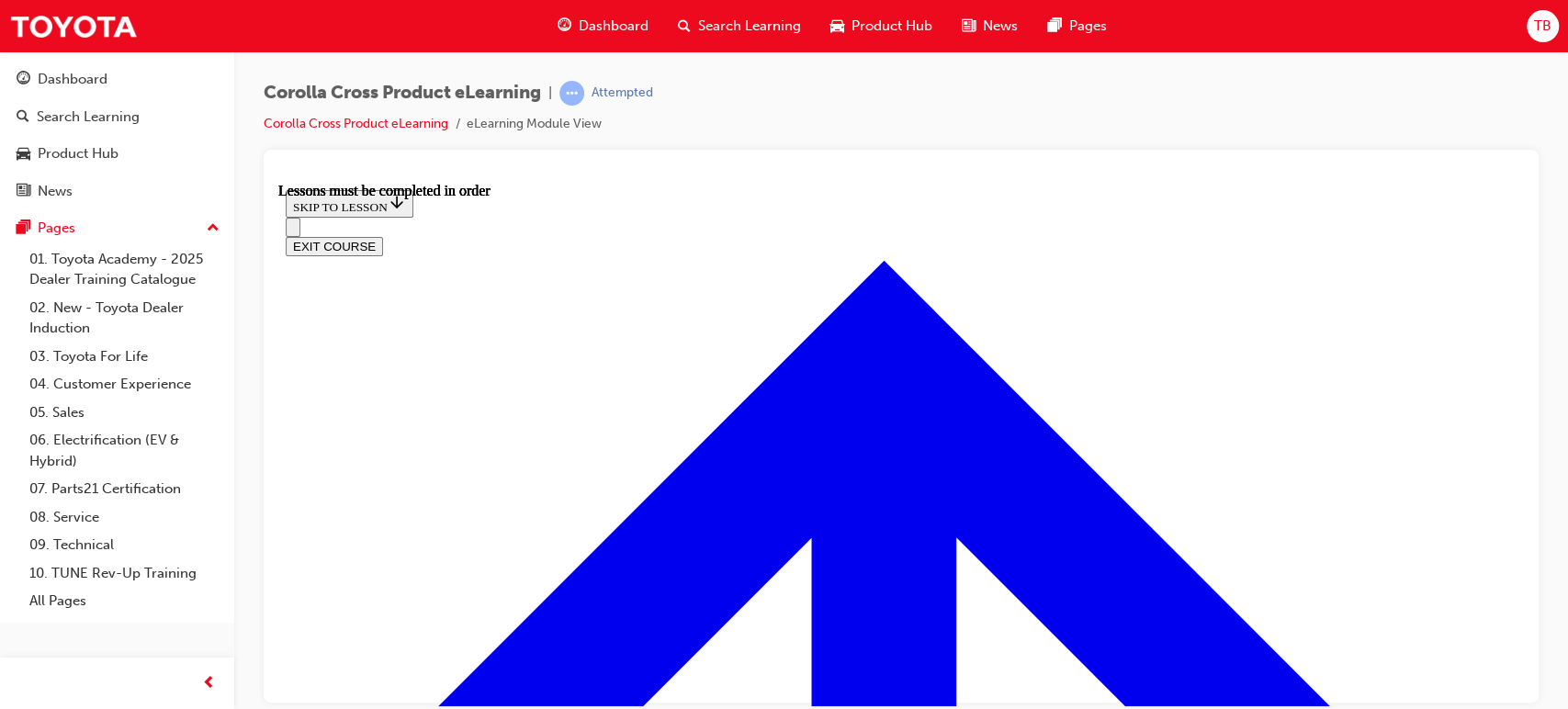 click at bounding box center [318, 5187] 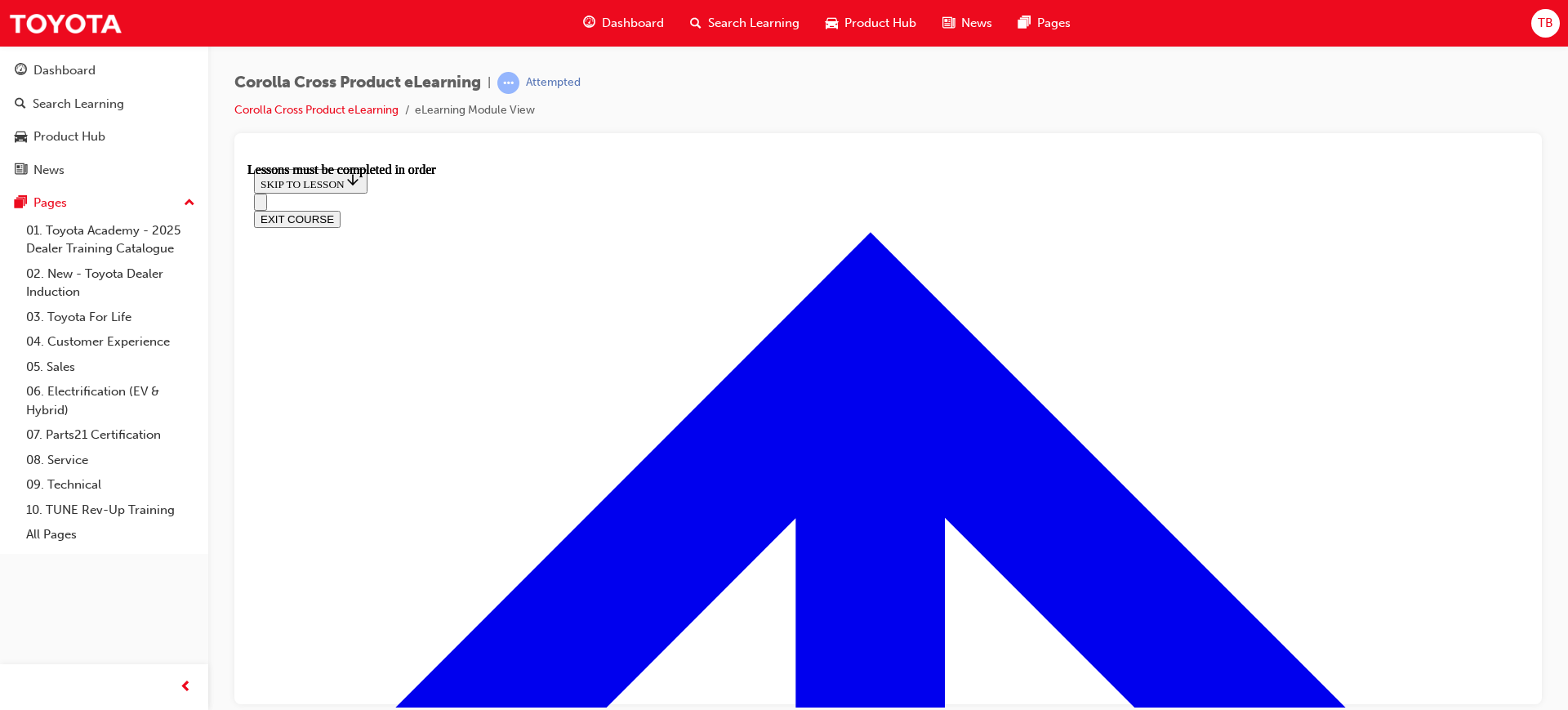 scroll, scrollTop: 1336, scrollLeft: 0, axis: vertical 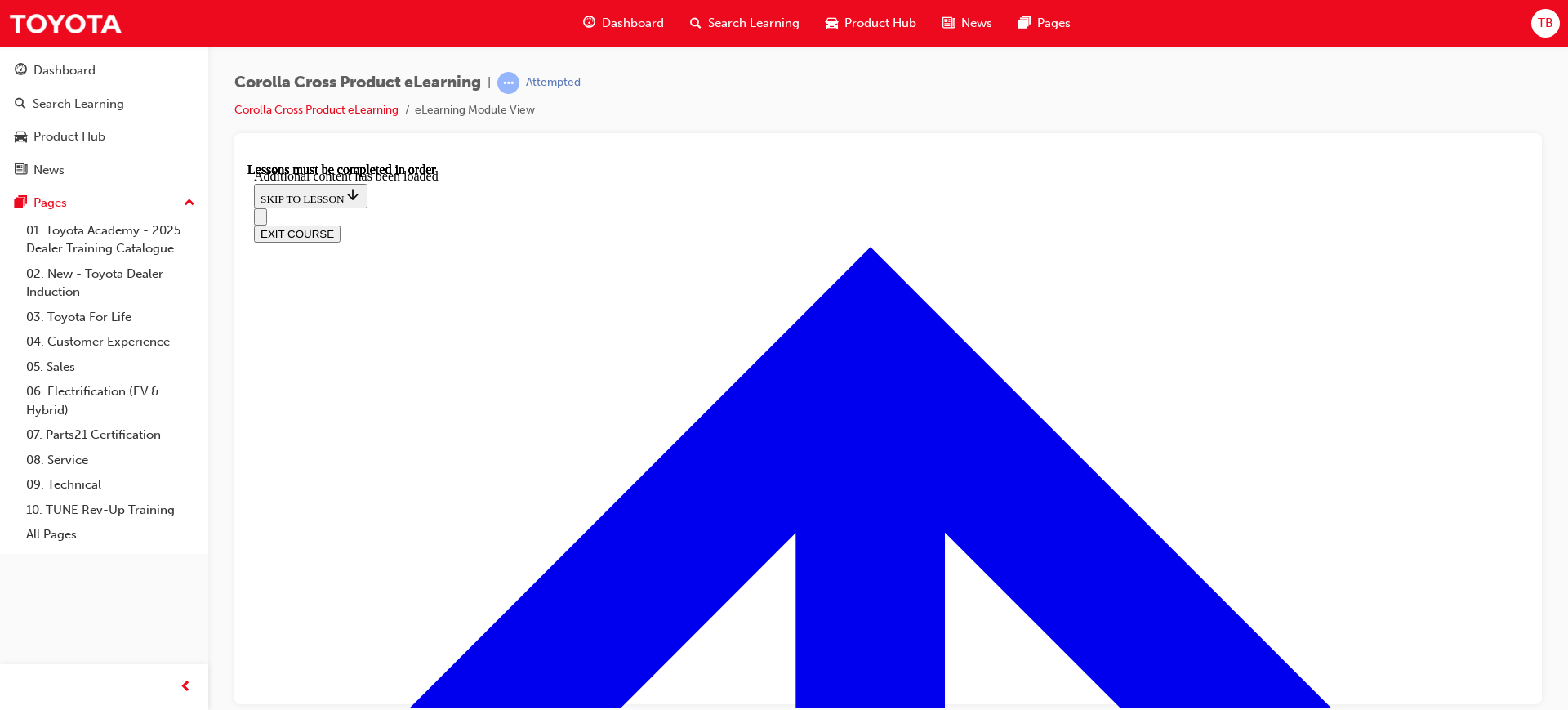 click on "False" at bounding box center [888, 9039] 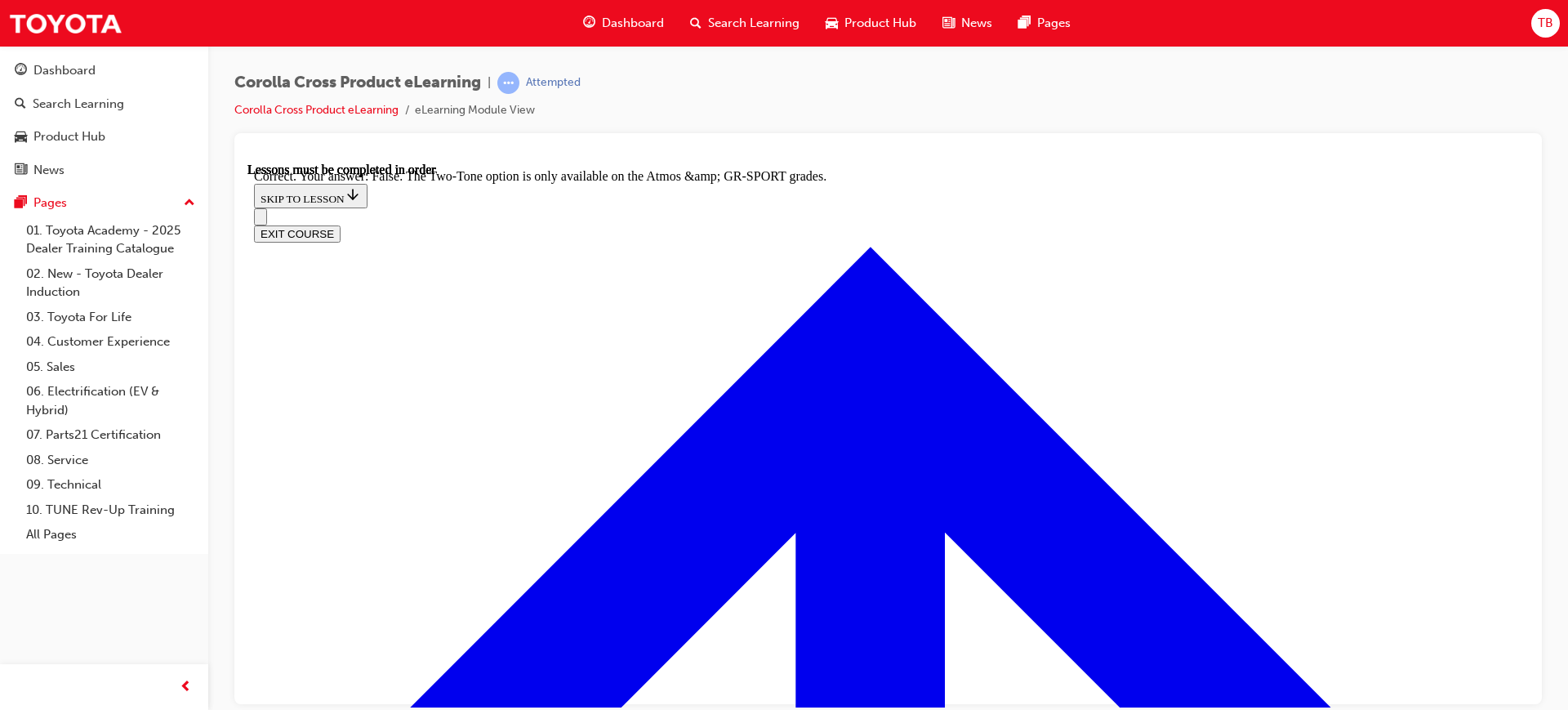 scroll, scrollTop: 2364, scrollLeft: 0, axis: vertical 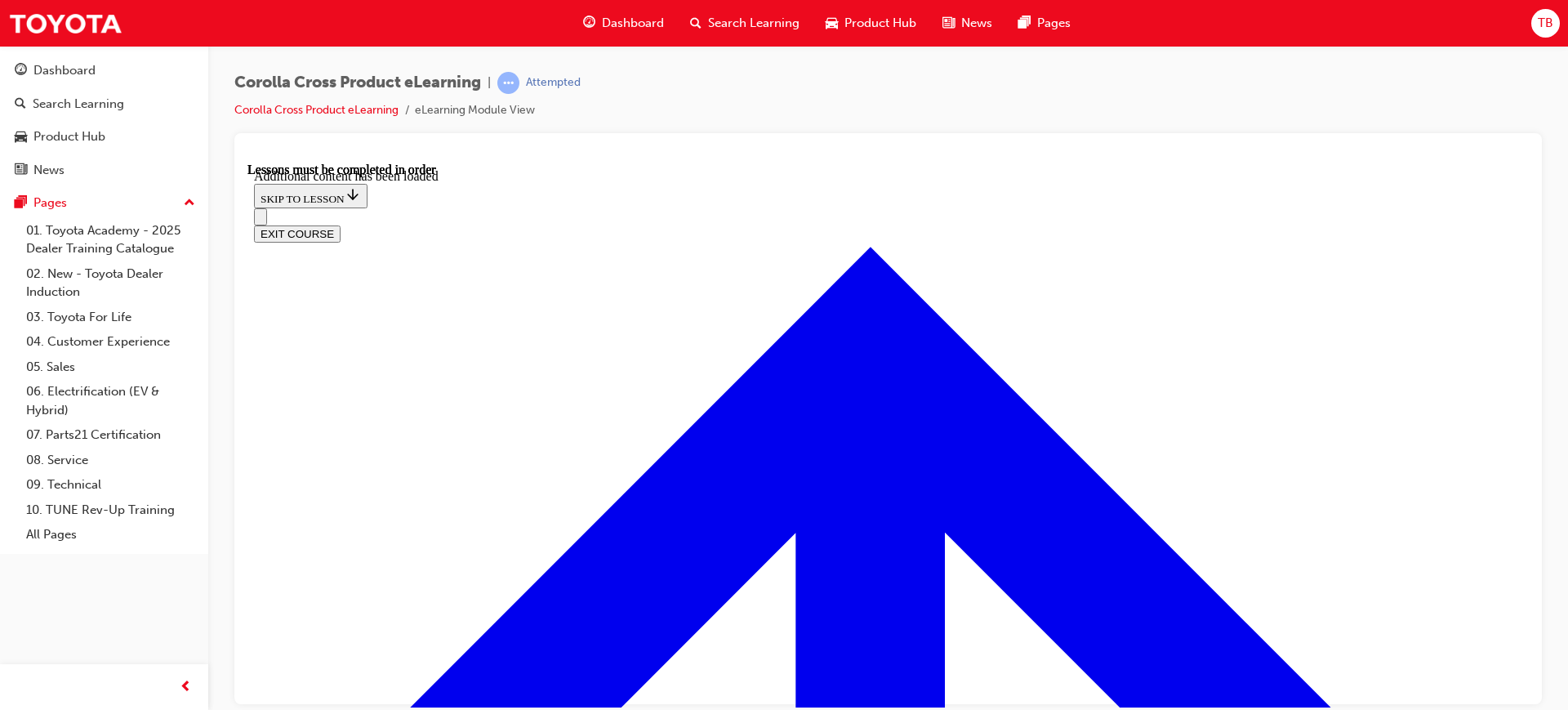 click on "6 of 10 — 5. Passengers" at bounding box center (332, 9304) 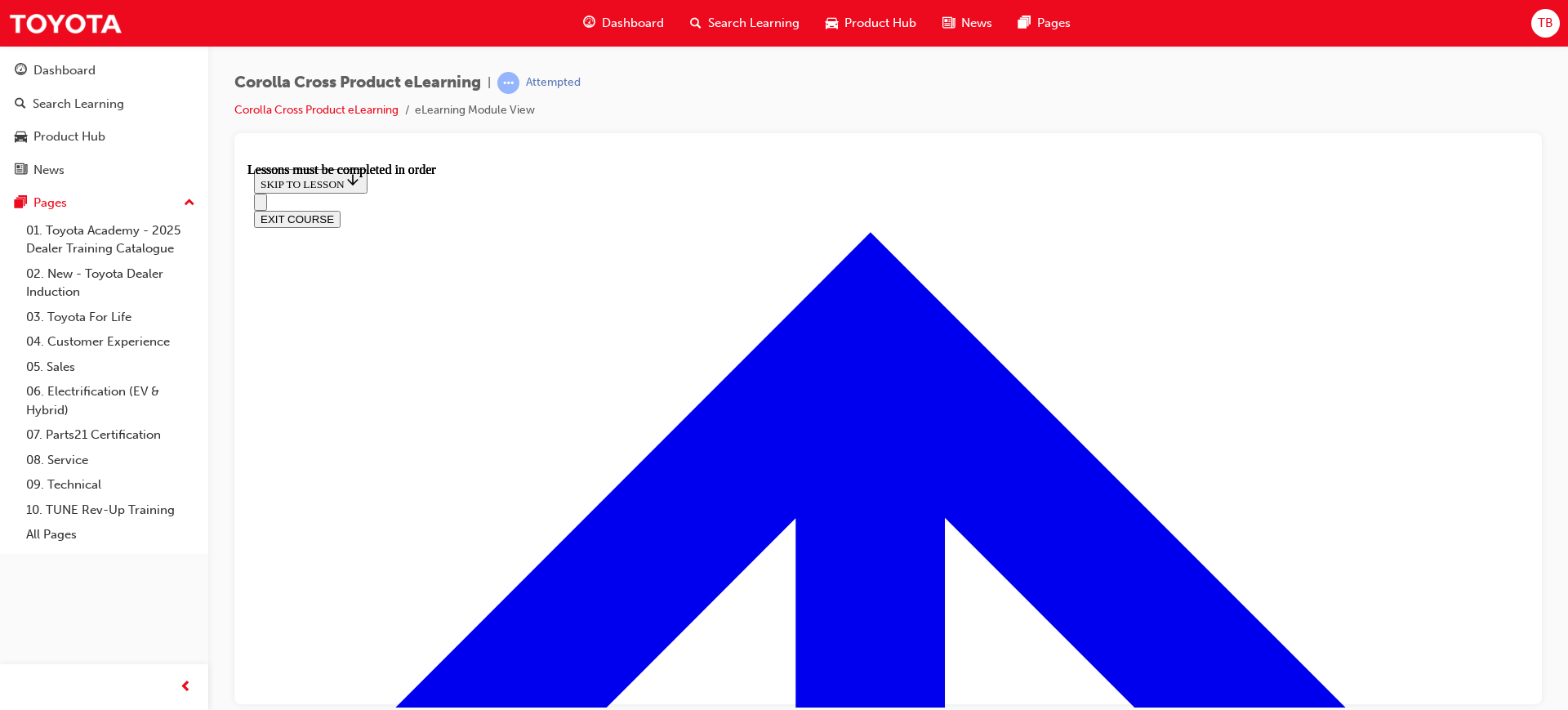 scroll, scrollTop: 1528, scrollLeft: 0, axis: vertical 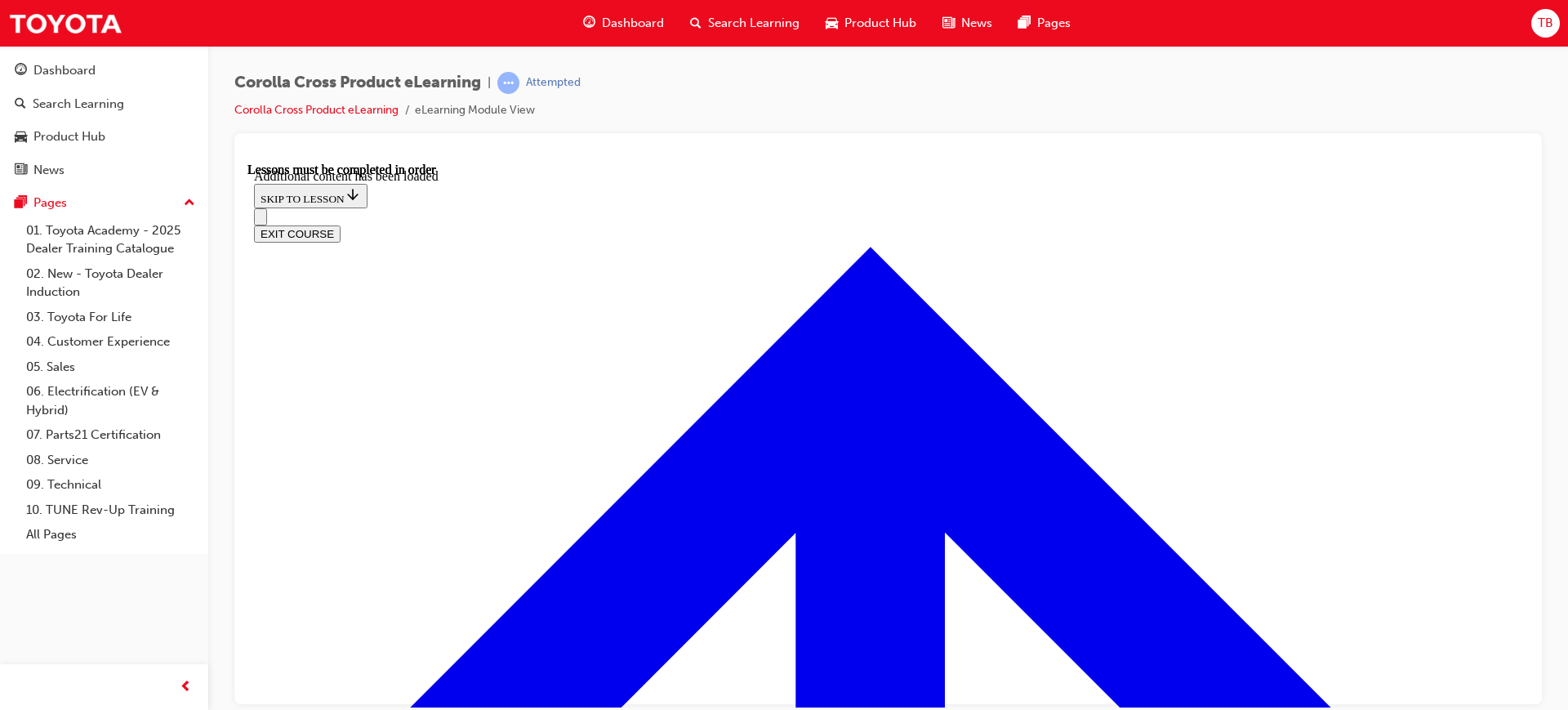 click on "Improves rear passenger knee room" at bounding box center (888, 7718) 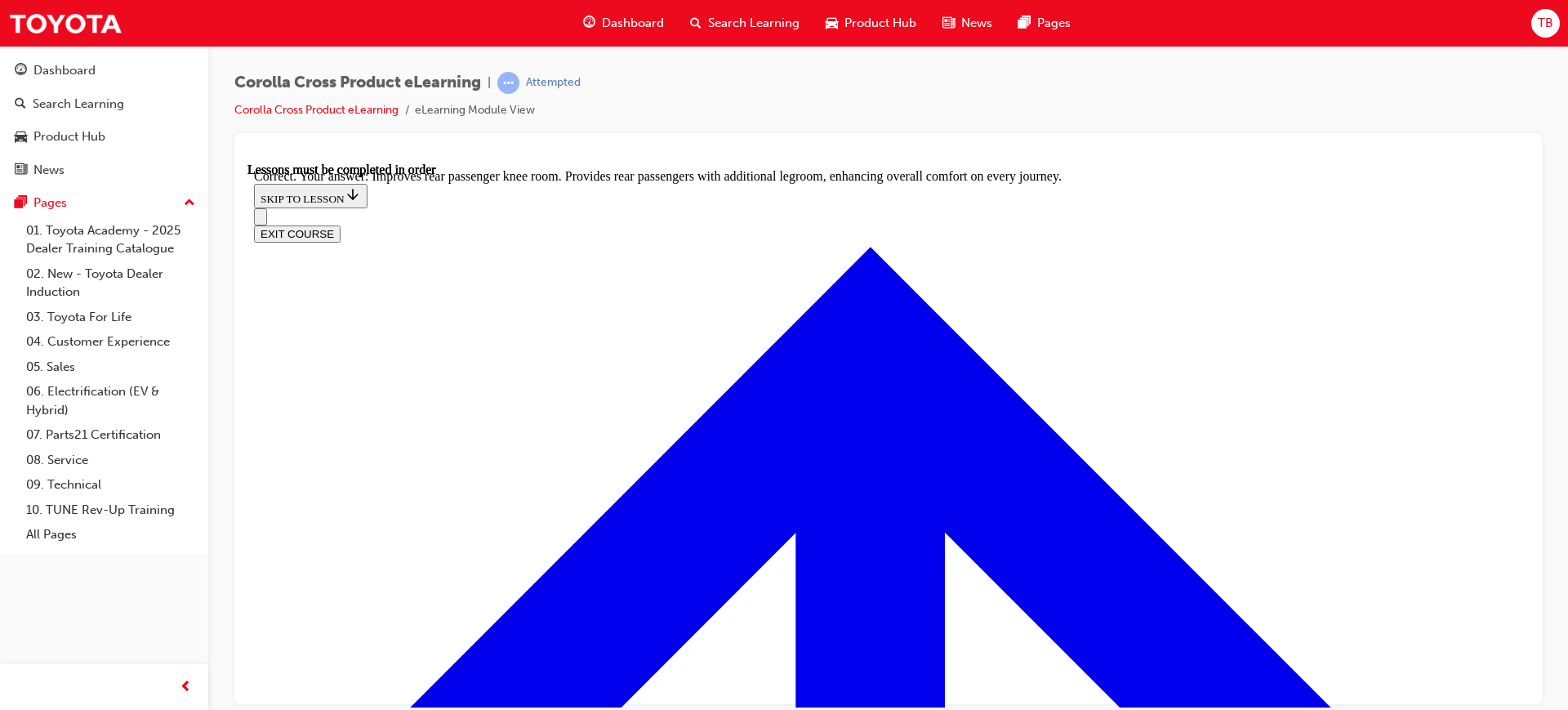 scroll, scrollTop: 3082, scrollLeft: 0, axis: vertical 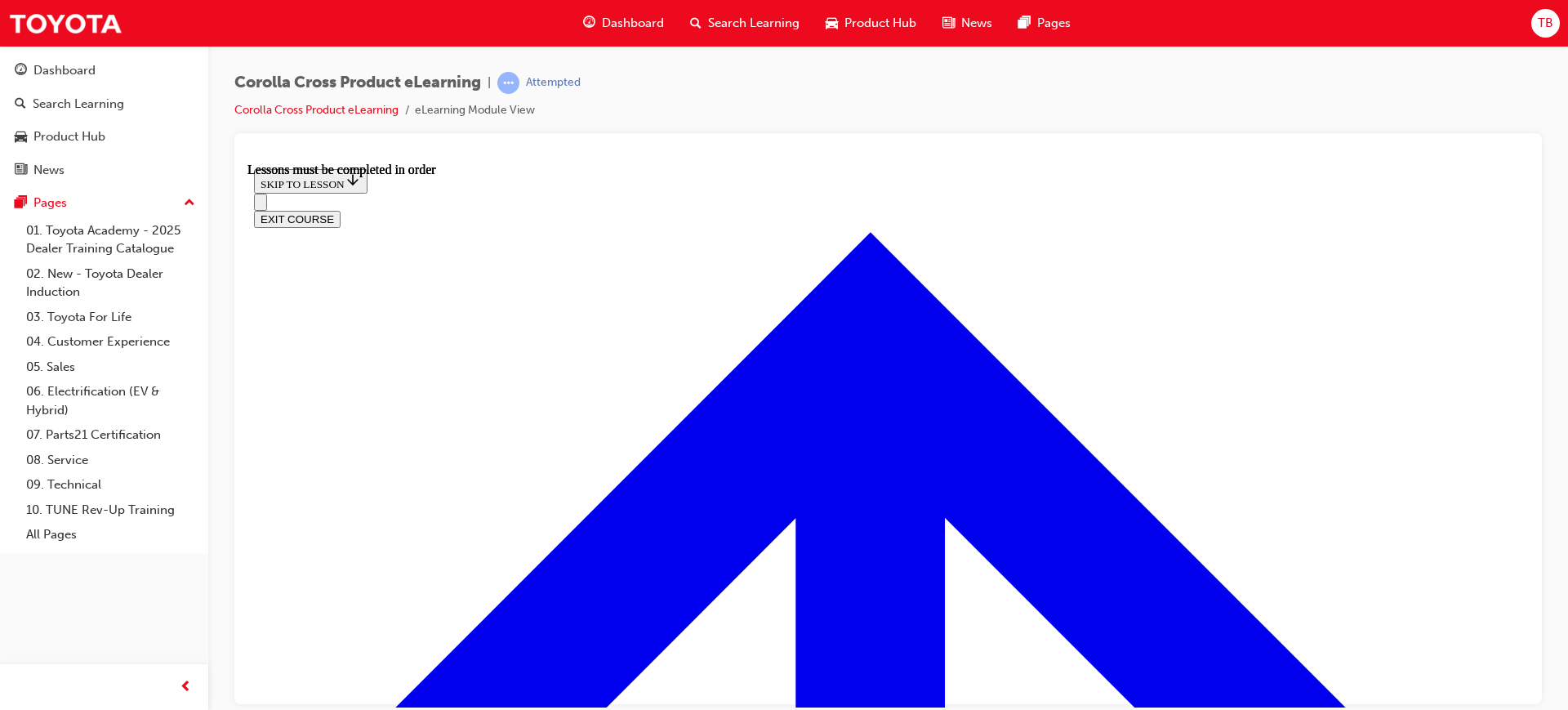 click at bounding box center (326, 3843) 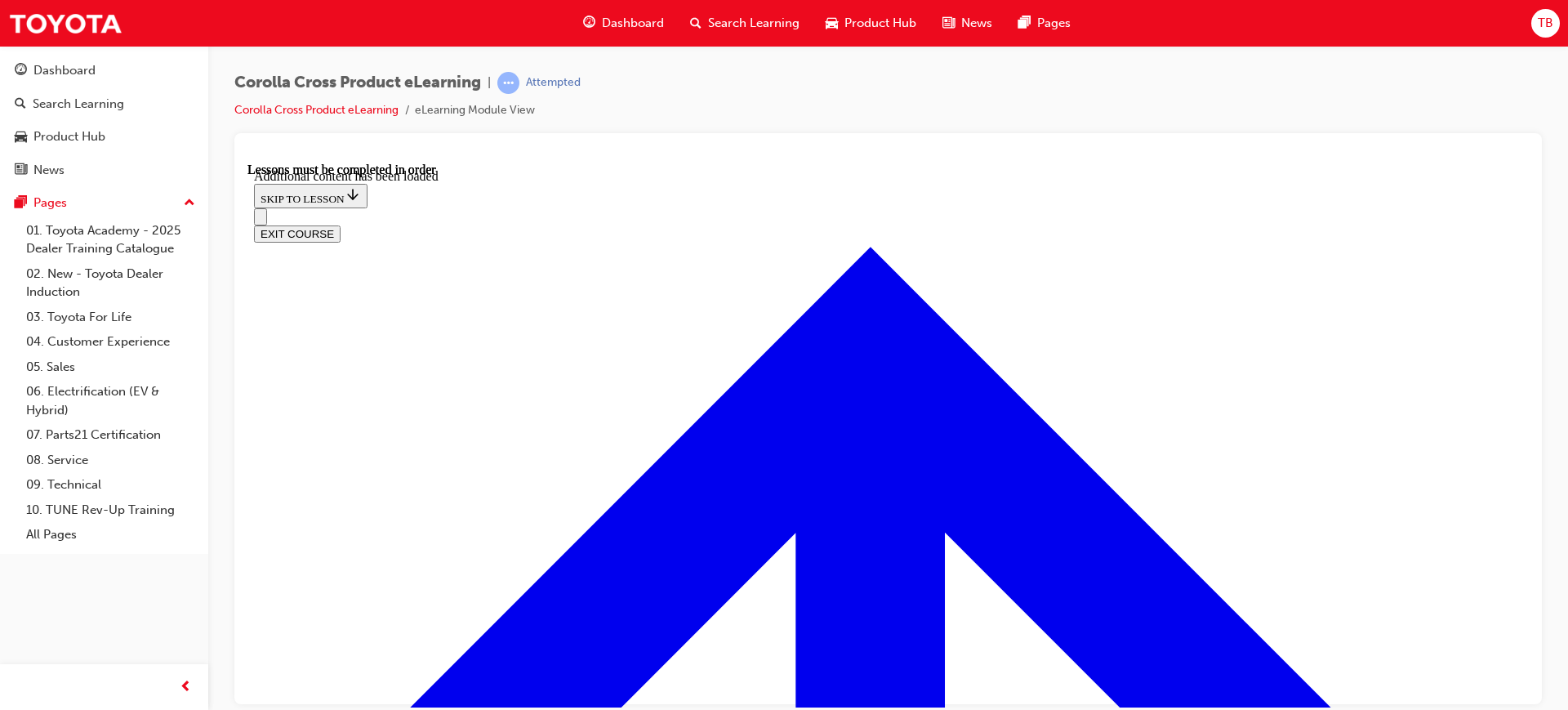 scroll, scrollTop: 2349, scrollLeft: 0, axis: vertical 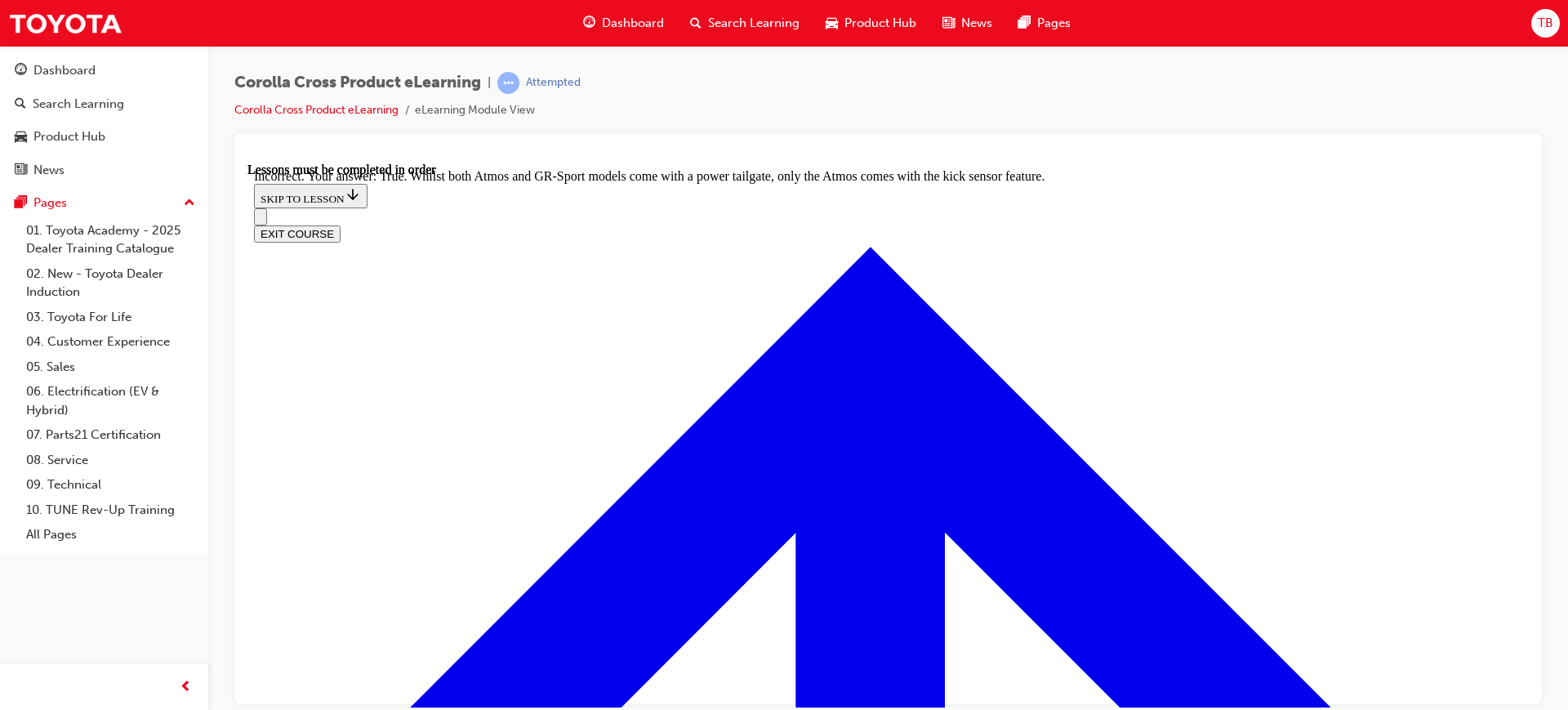click at bounding box center (293, 9067) 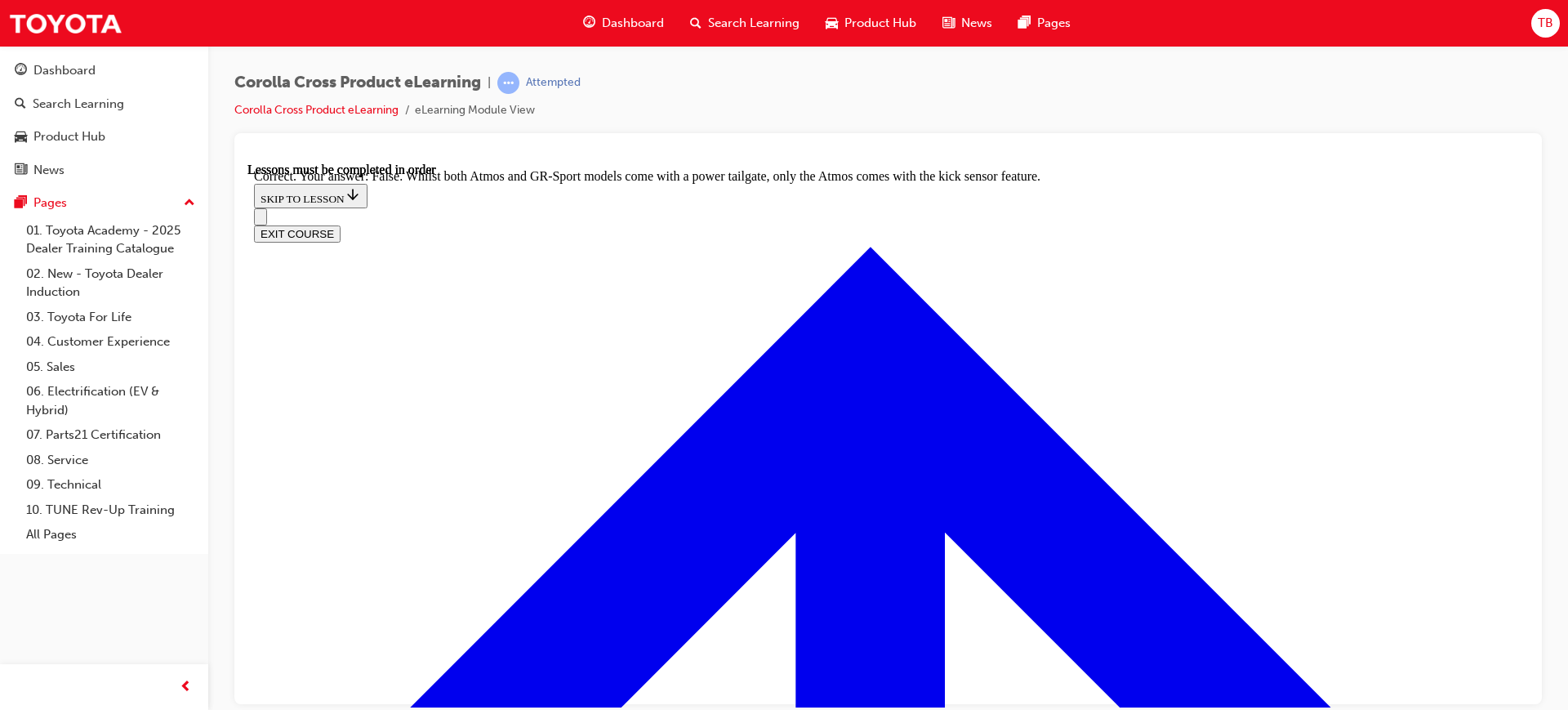 scroll, scrollTop: 2755, scrollLeft: 0, axis: vertical 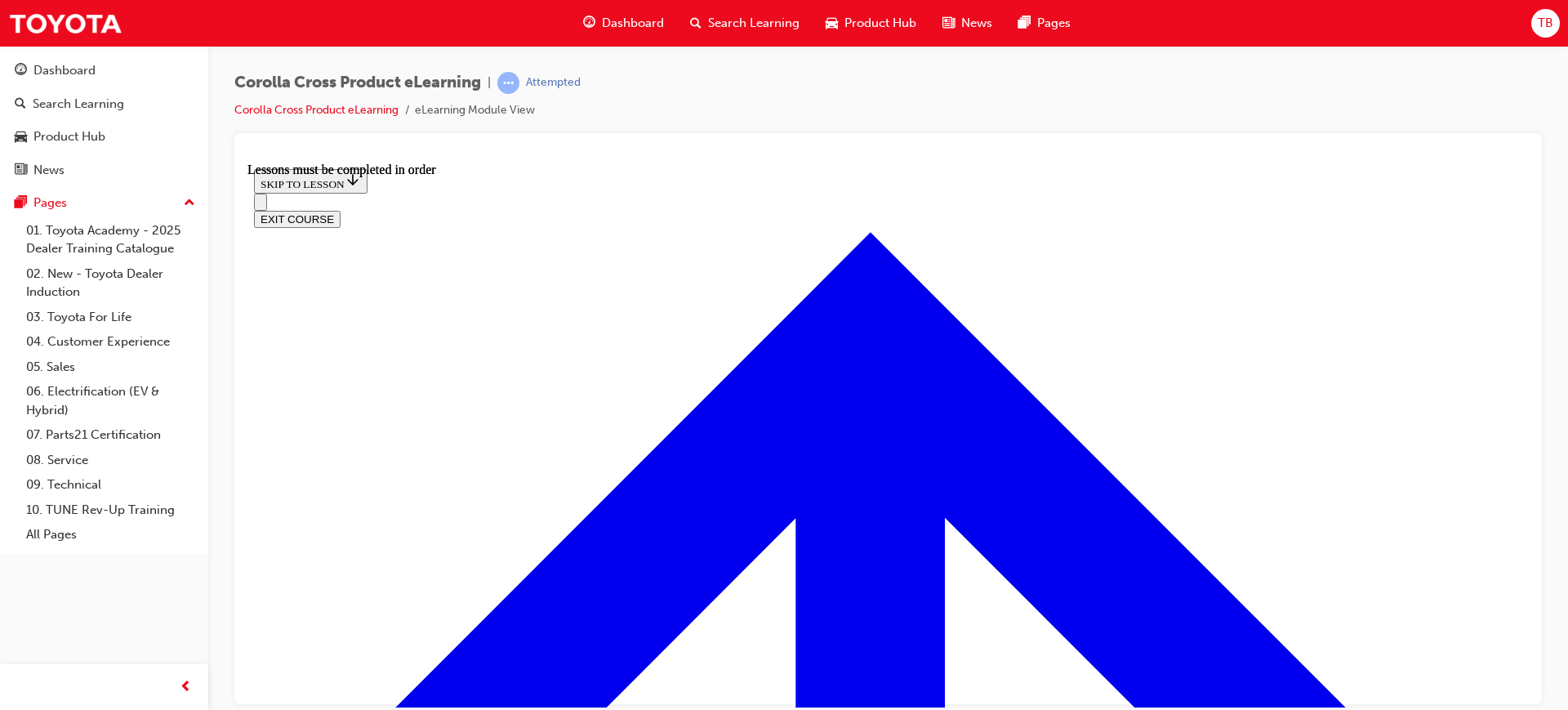 click at bounding box center (326, 4620) 